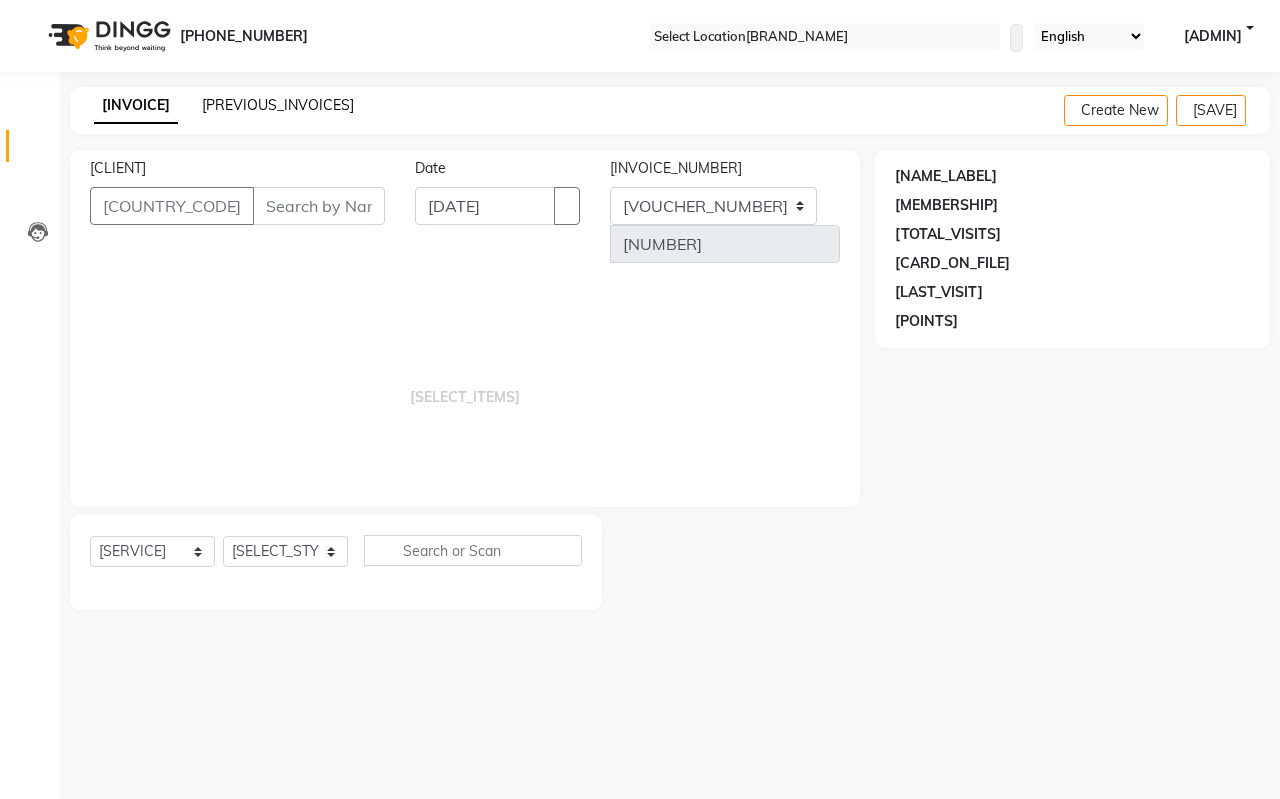 scroll, scrollTop: 0, scrollLeft: 0, axis: both 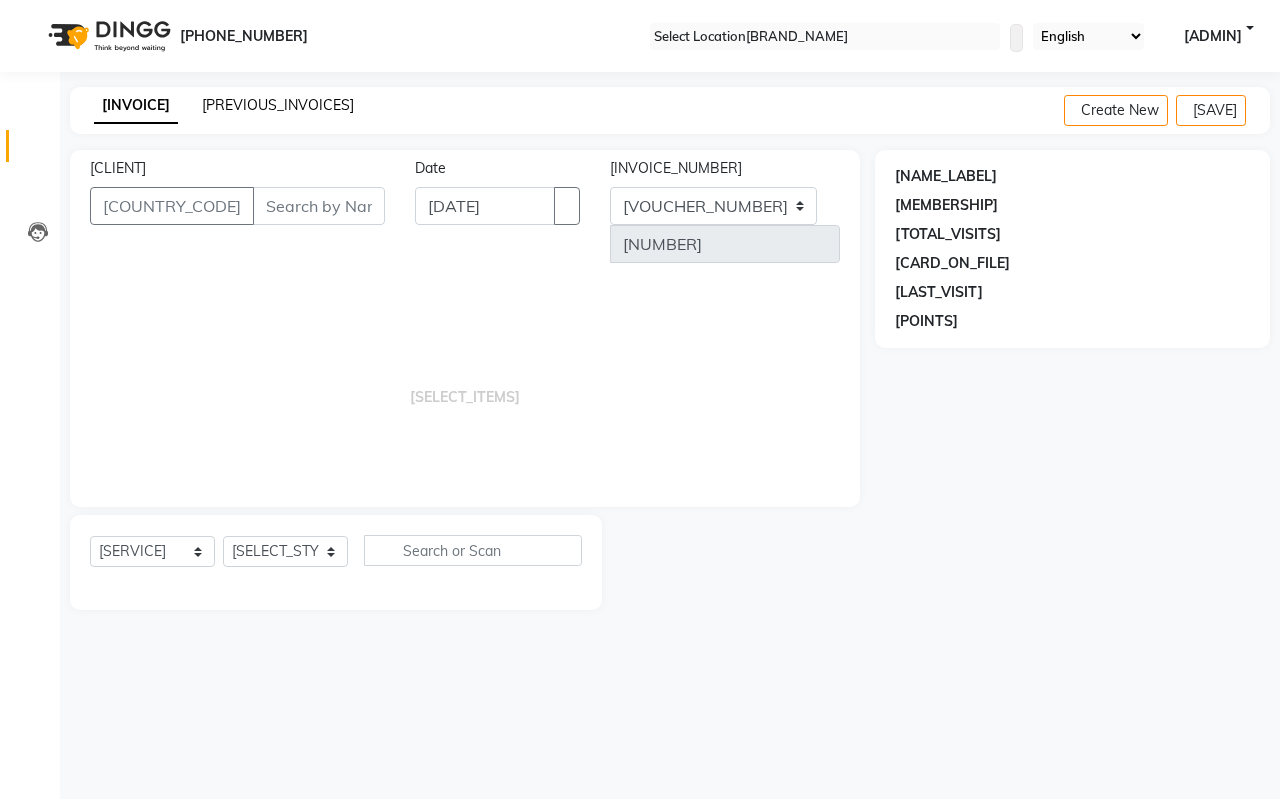 click on "[PREVIOUS_INVOICES]" at bounding box center [278, 105] 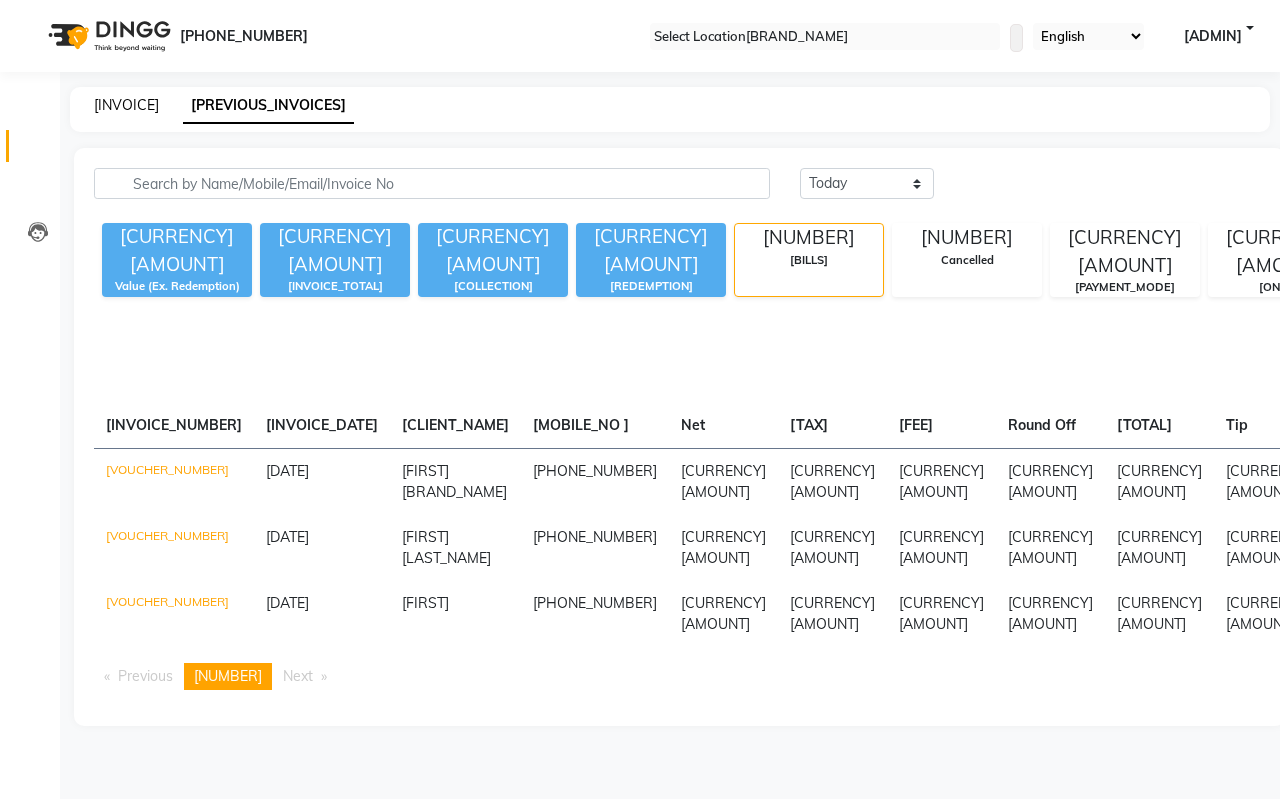 click on "[INVOICE]" at bounding box center (126, 105) 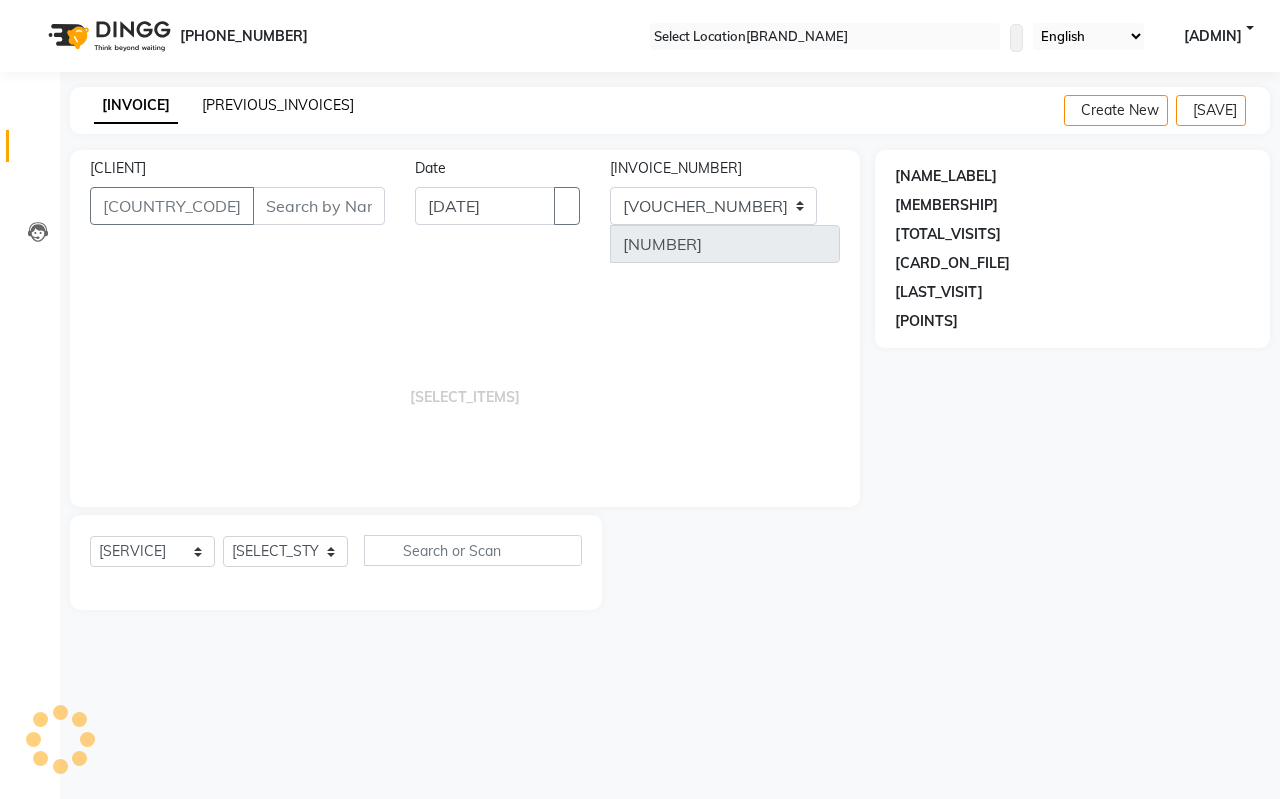 click on "[PREVIOUS_INVOICES]" at bounding box center [278, 105] 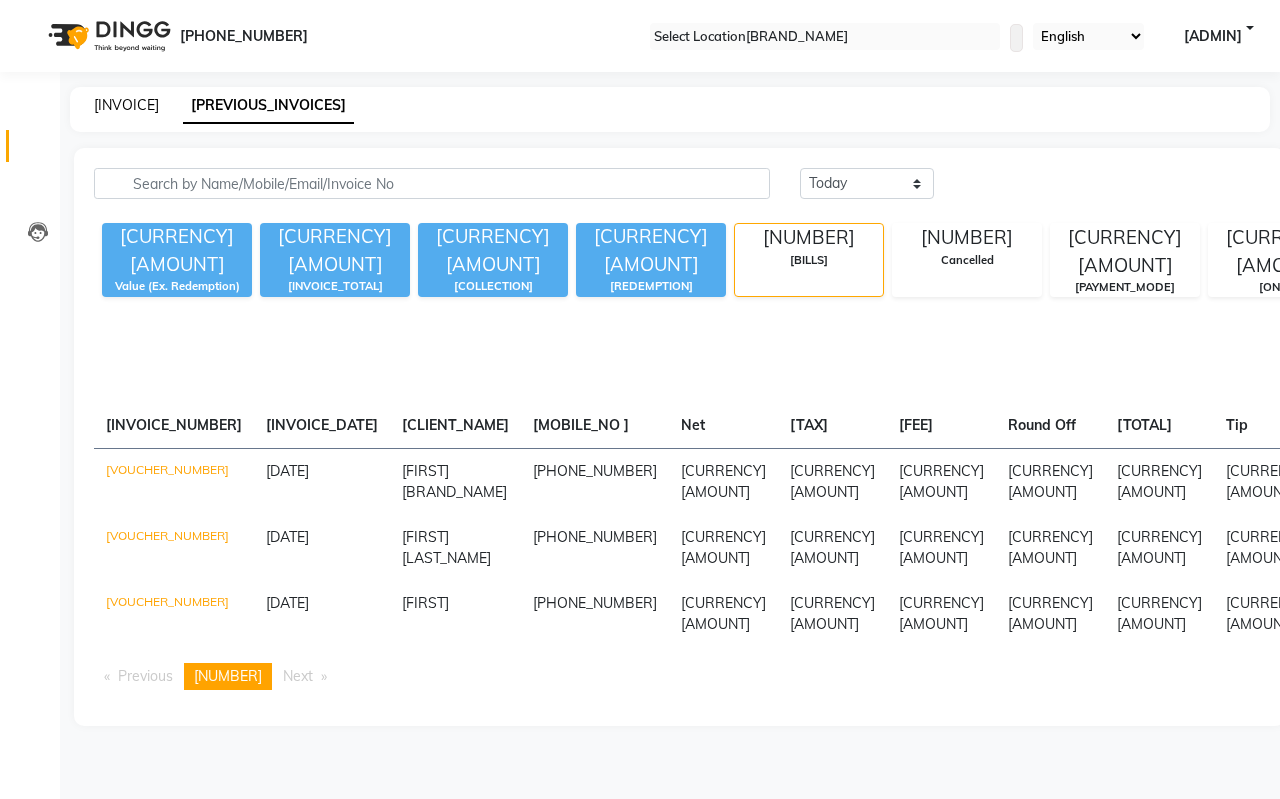 click on "[INVOICE]" at bounding box center [126, 105] 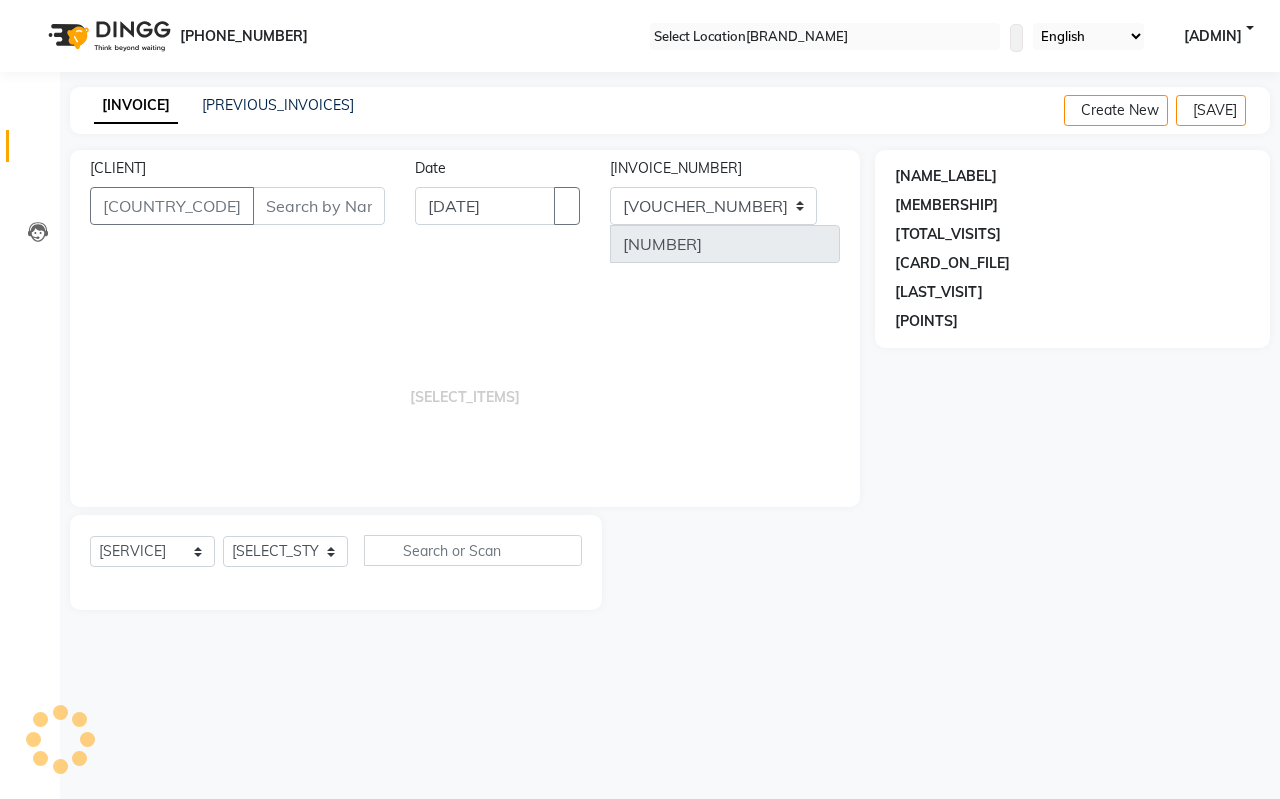 click at bounding box center (37, 151) 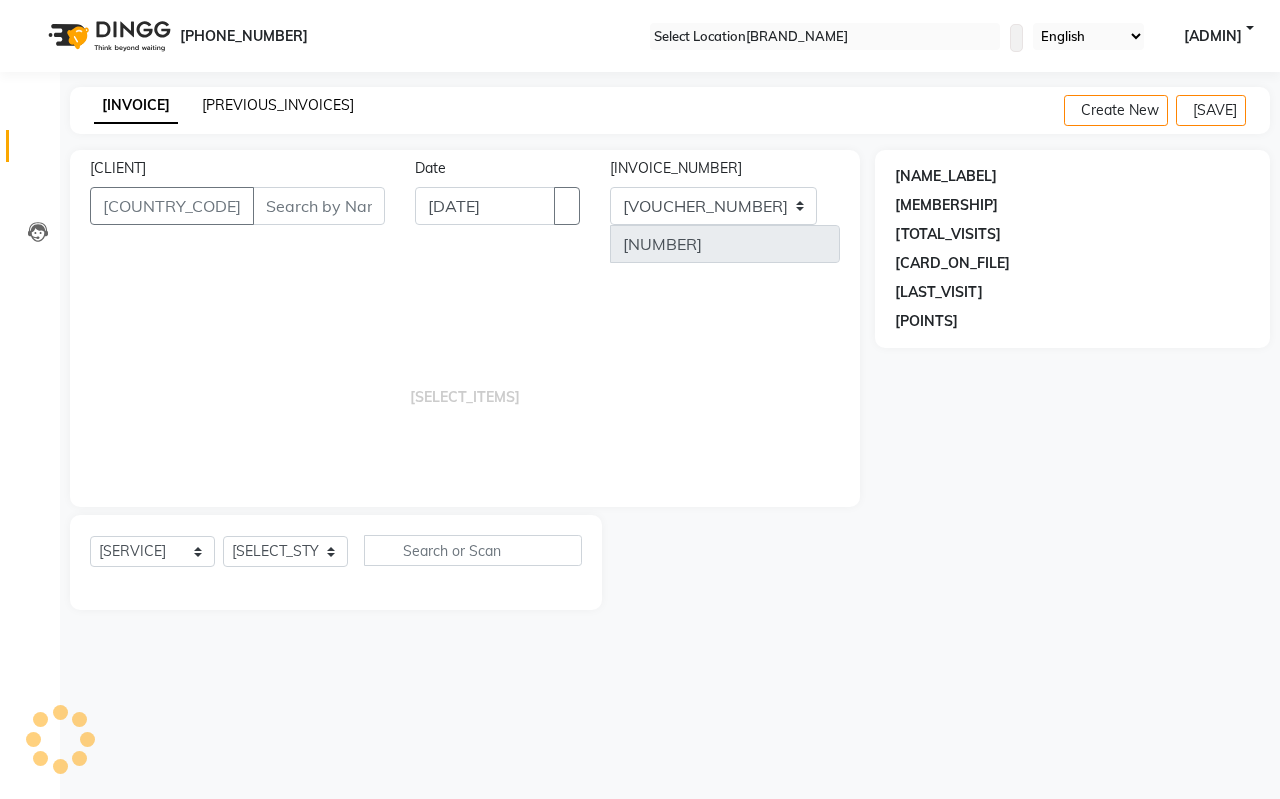 click on "[PREVIOUS_INVOICES]" at bounding box center [278, 105] 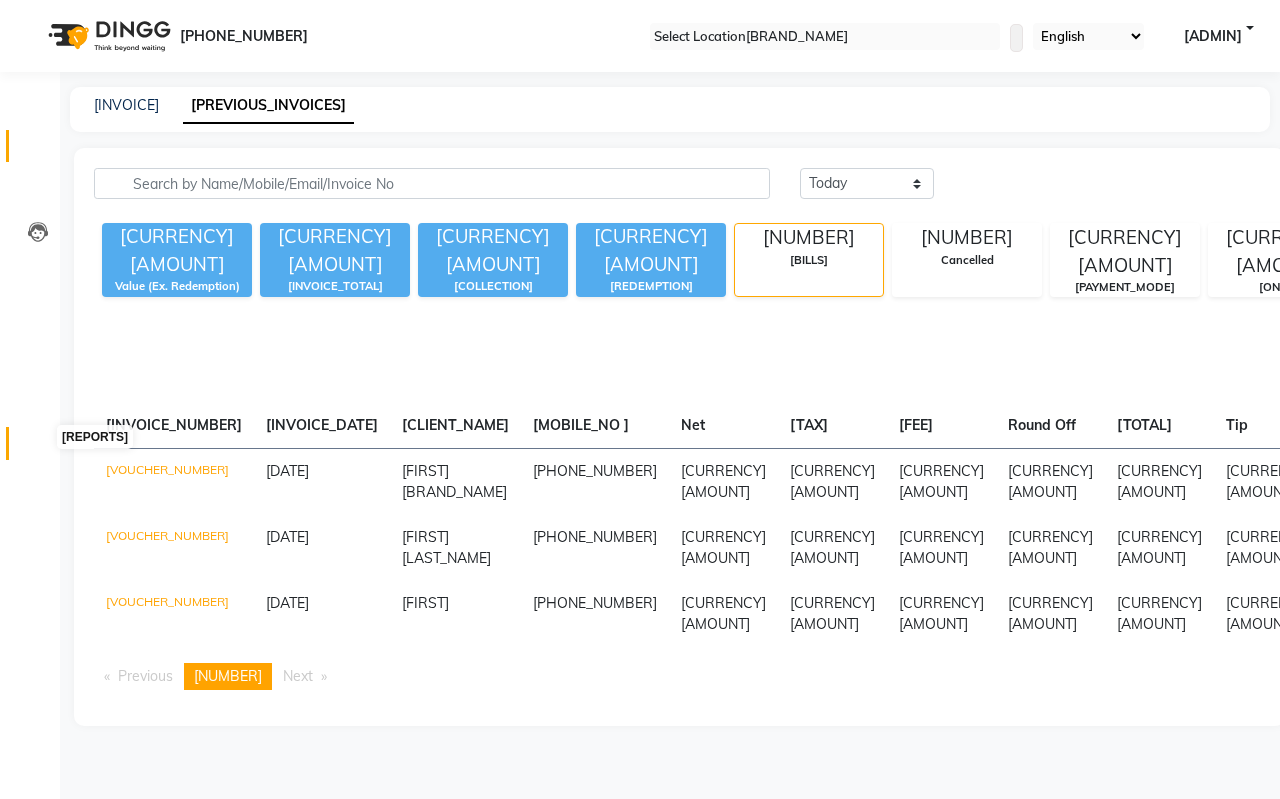 click at bounding box center [37, 448] 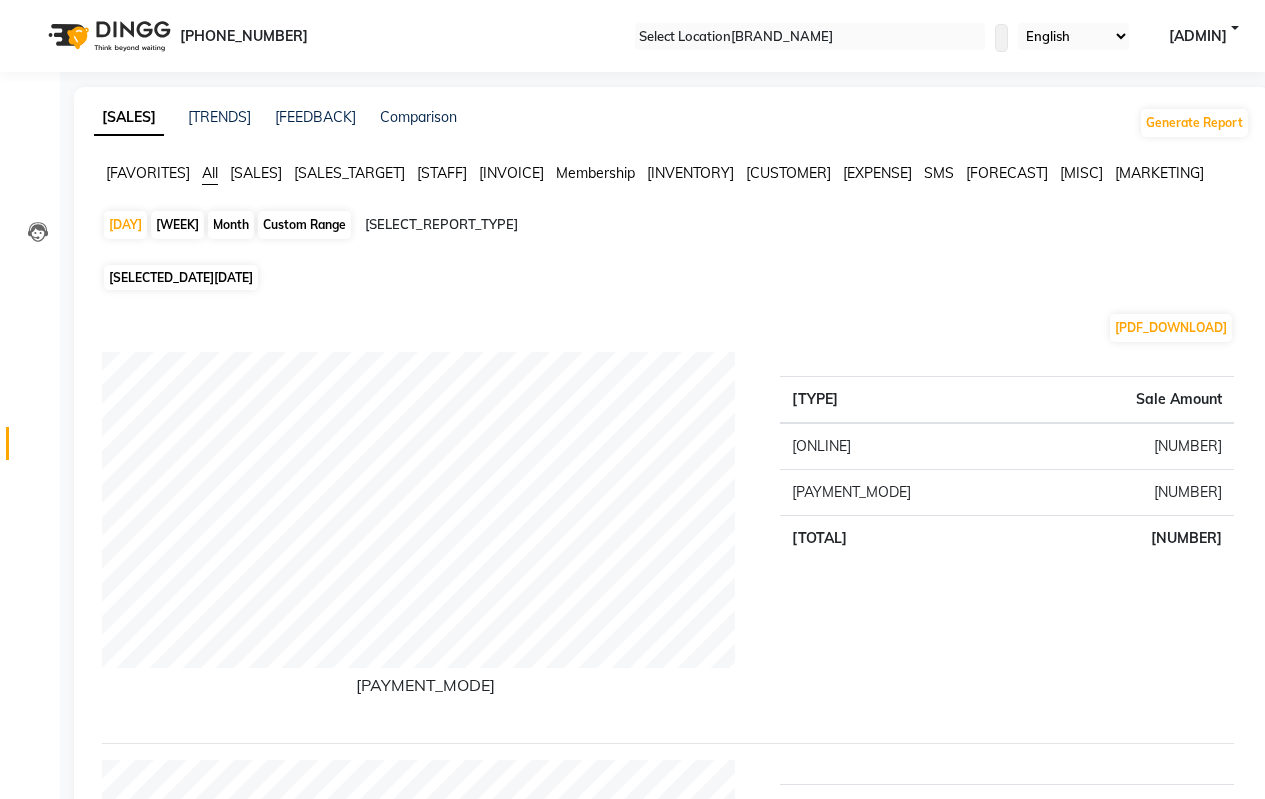 click on "Month" at bounding box center [231, 225] 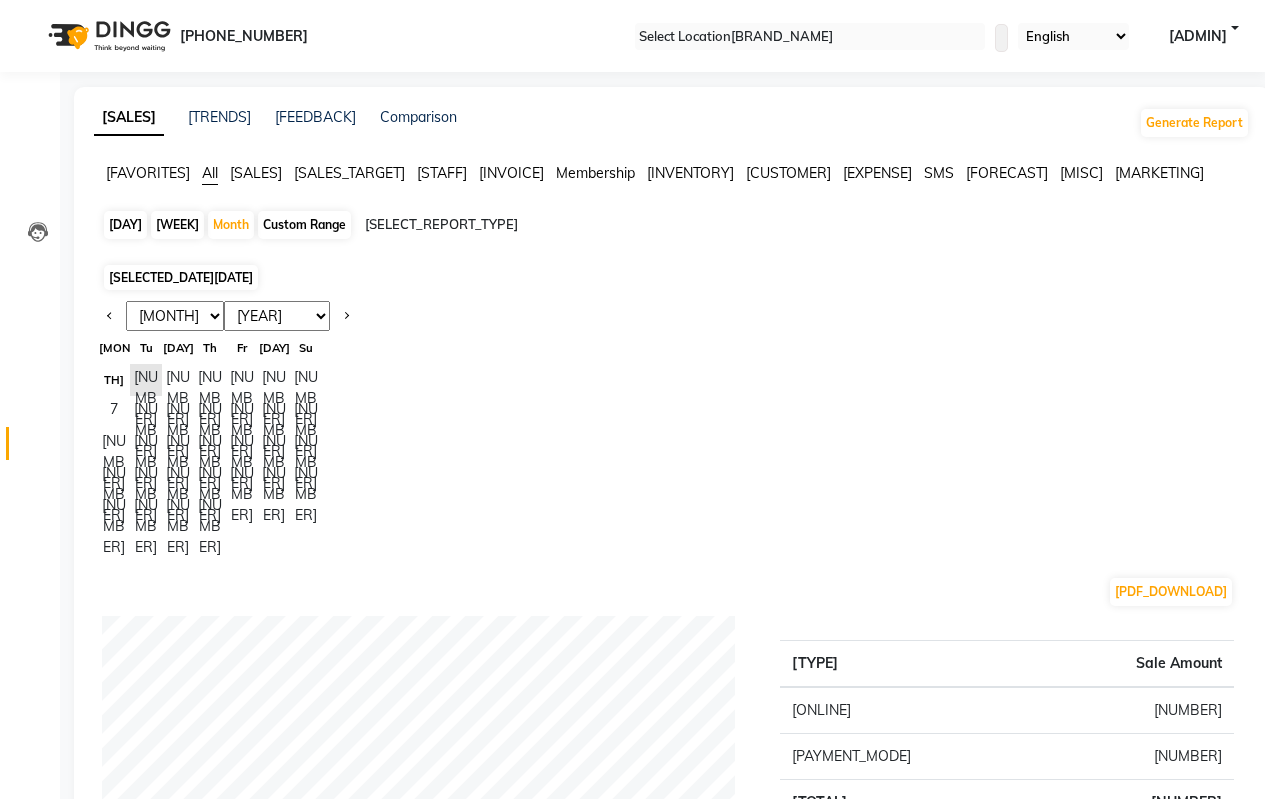 click on "Jan Feb Mar Apr May Jun Jul Aug Sep Oct Nov Dec" at bounding box center [175, 316] 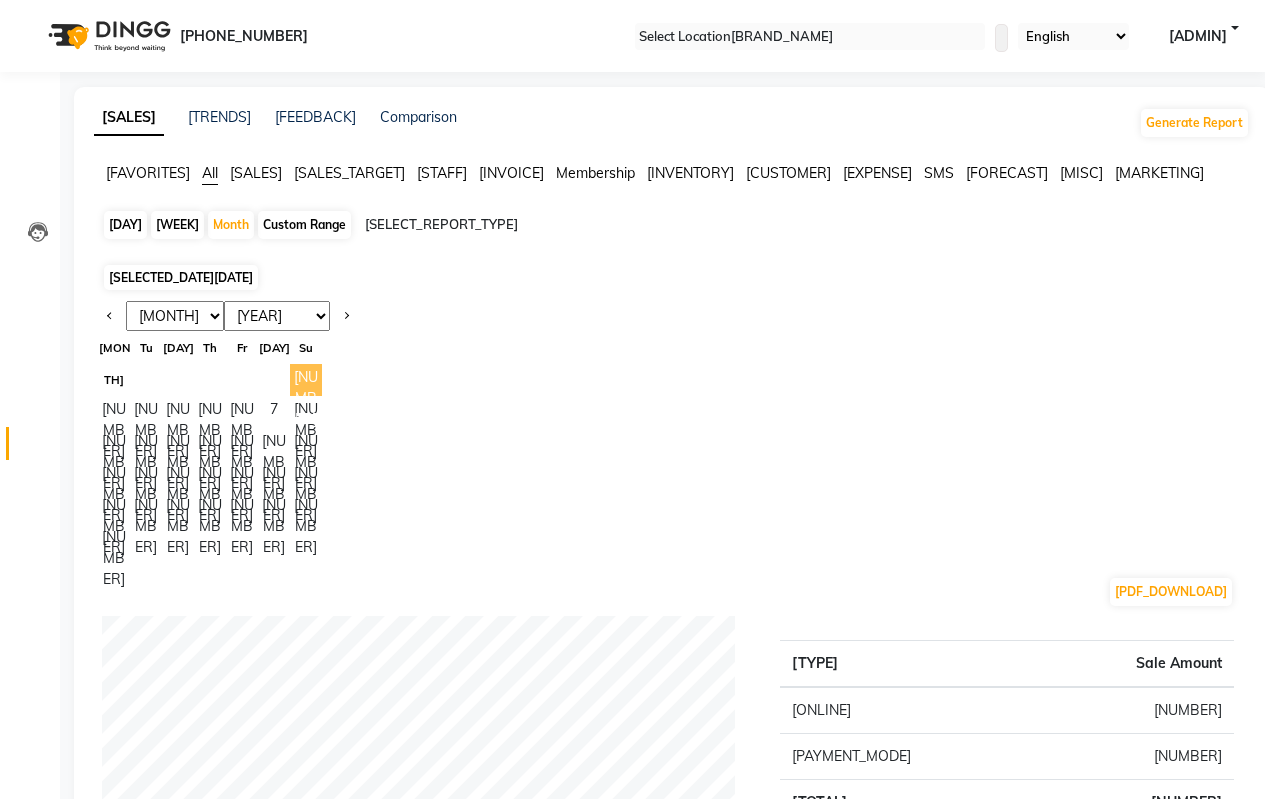 click on "[NUMBER]" at bounding box center [306, 380] 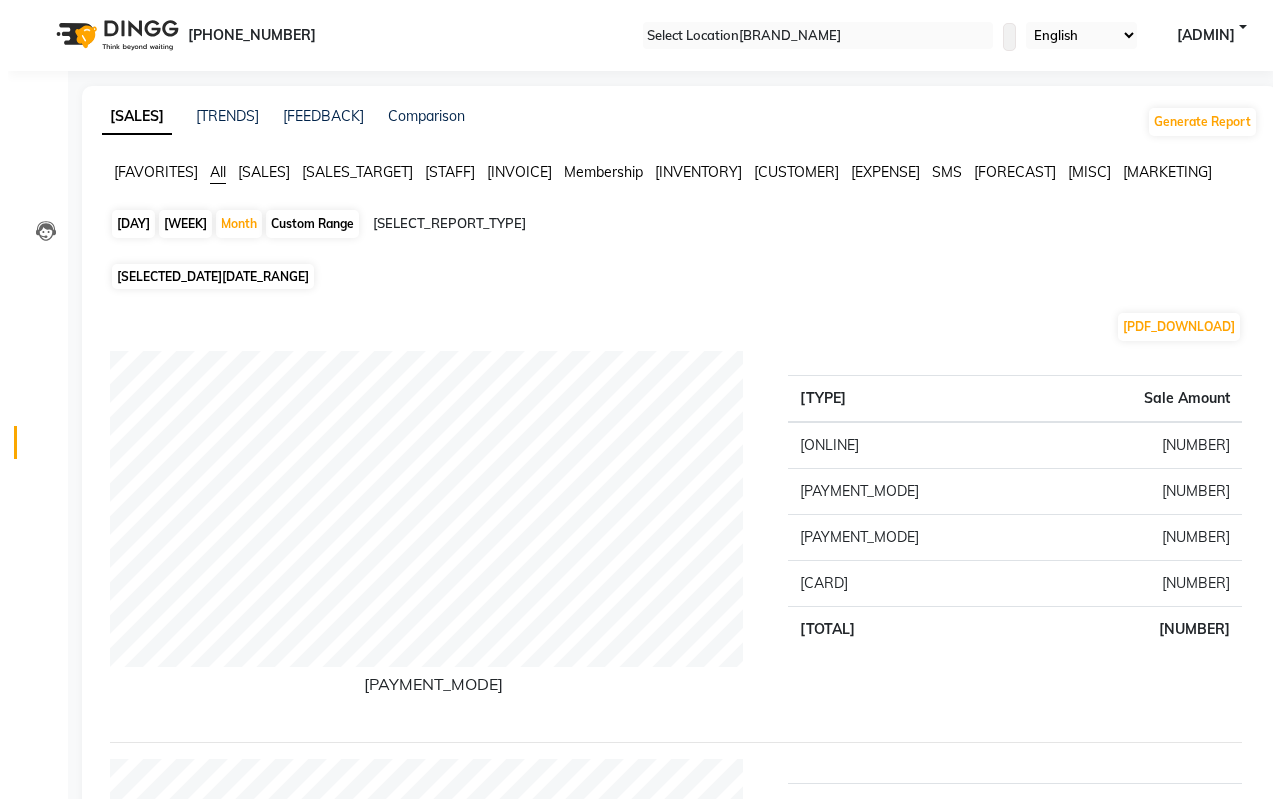 scroll, scrollTop: 0, scrollLeft: 0, axis: both 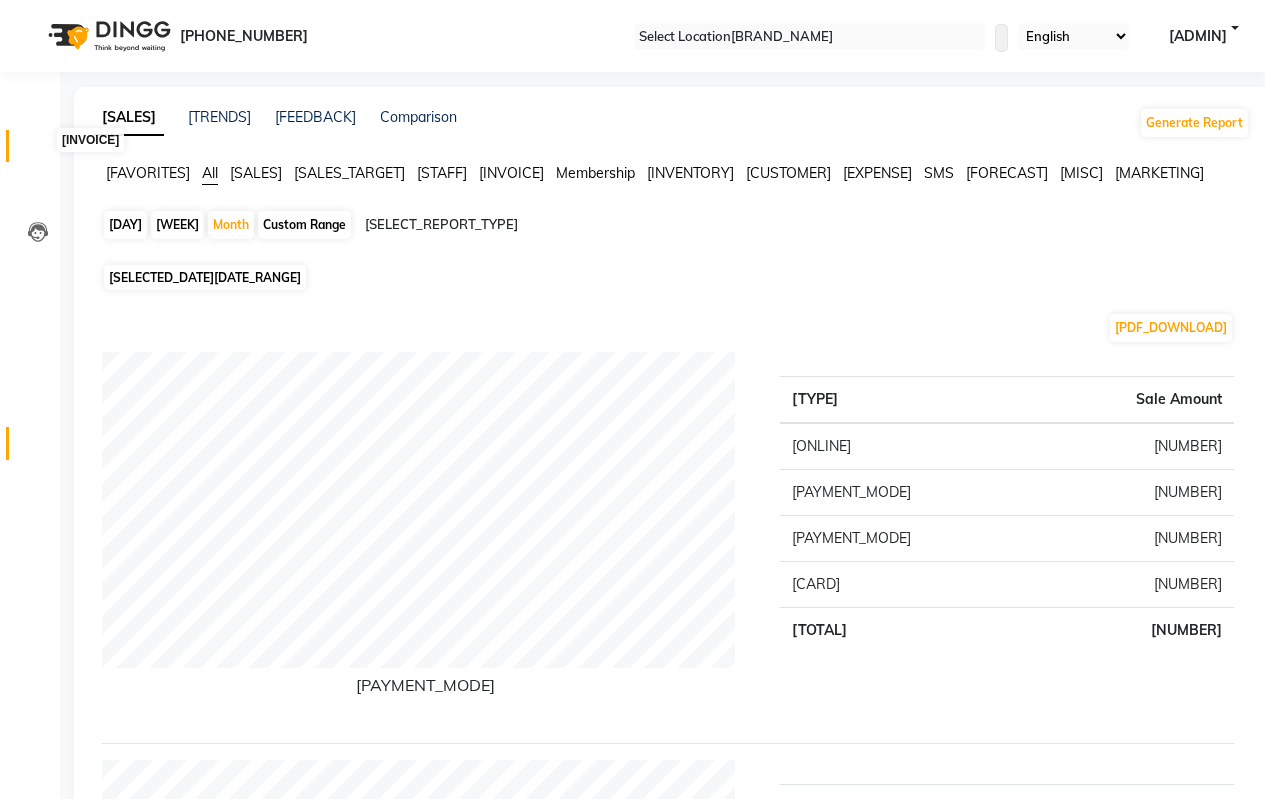 click at bounding box center (37, 151) 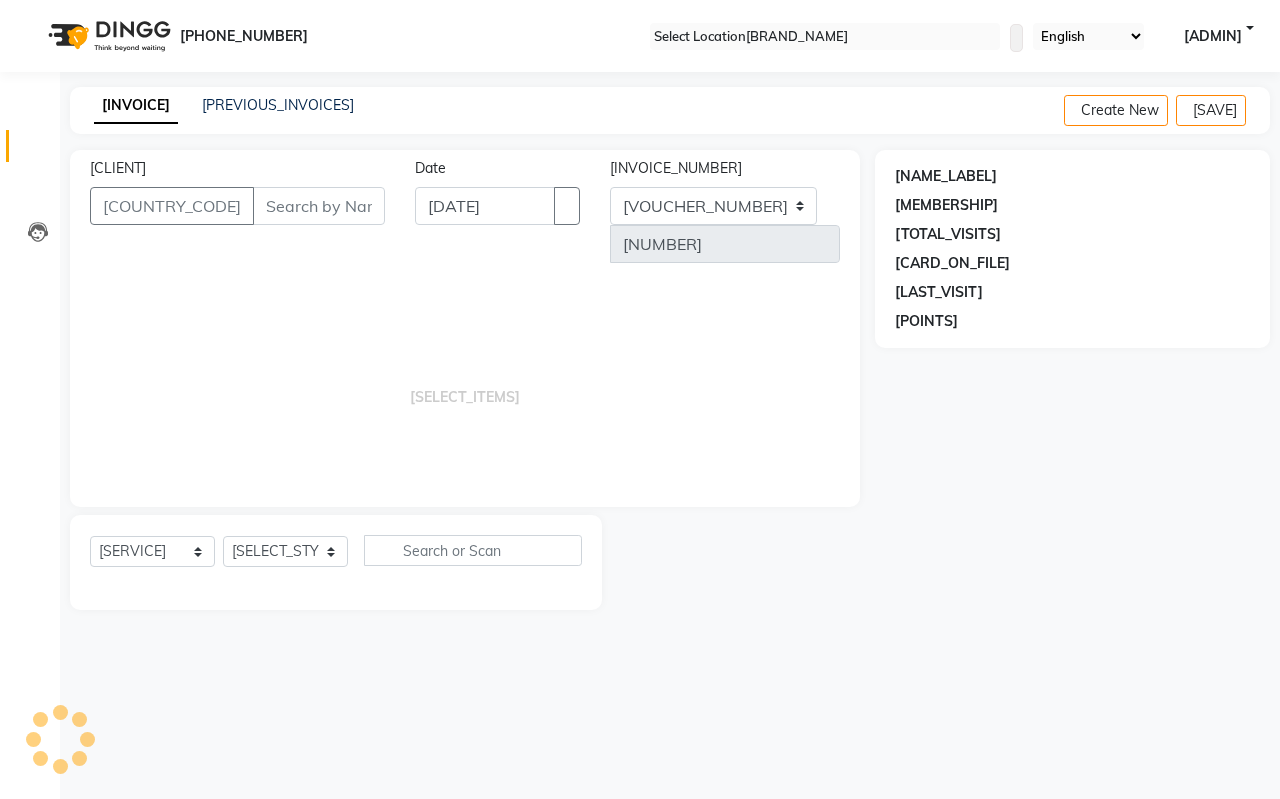click on "INVOICE PREVIOUS INVOICES Create New   Save" at bounding box center (670, 110) 